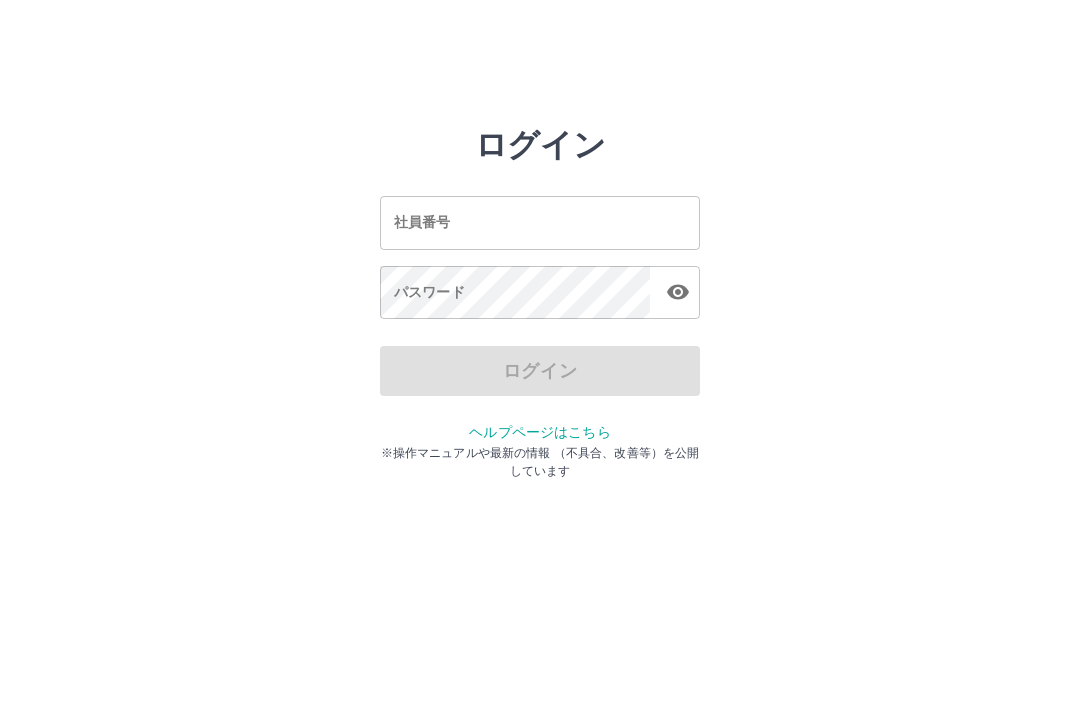 scroll, scrollTop: 0, scrollLeft: 0, axis: both 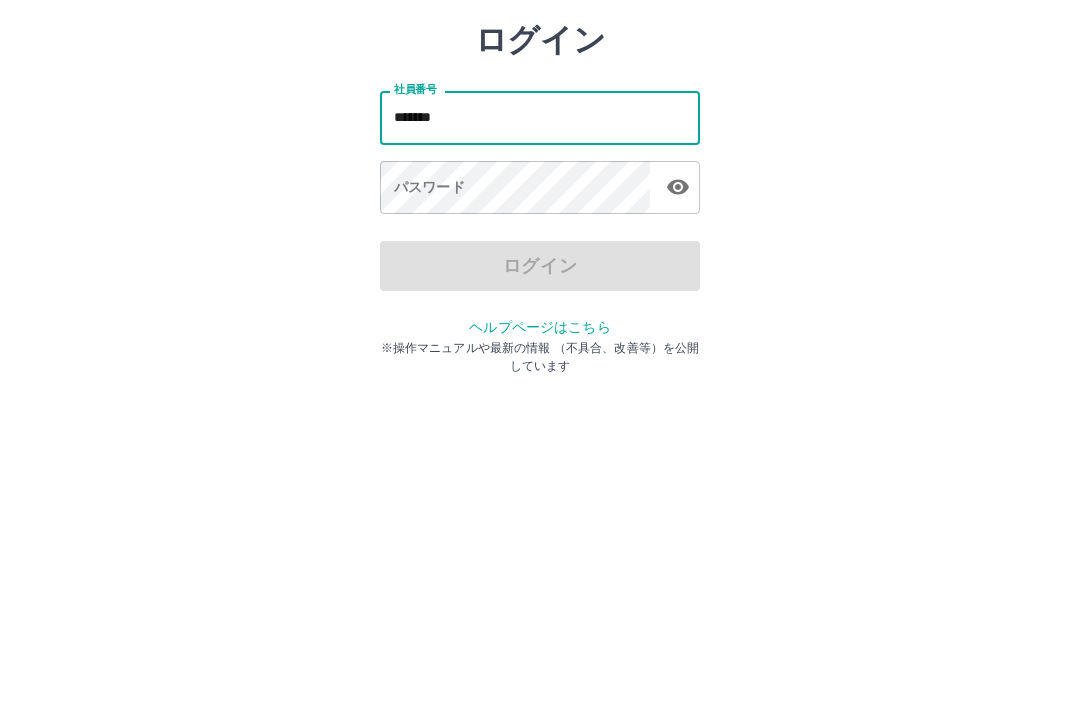 type on "*******" 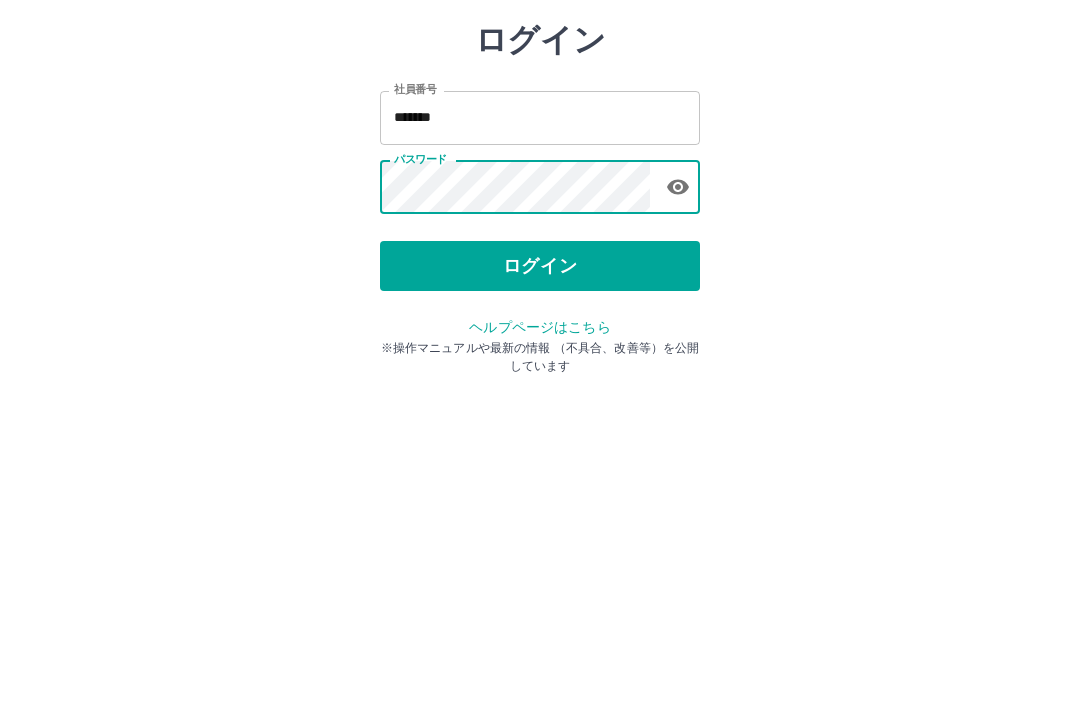 click on "ログイン" at bounding box center [540, 371] 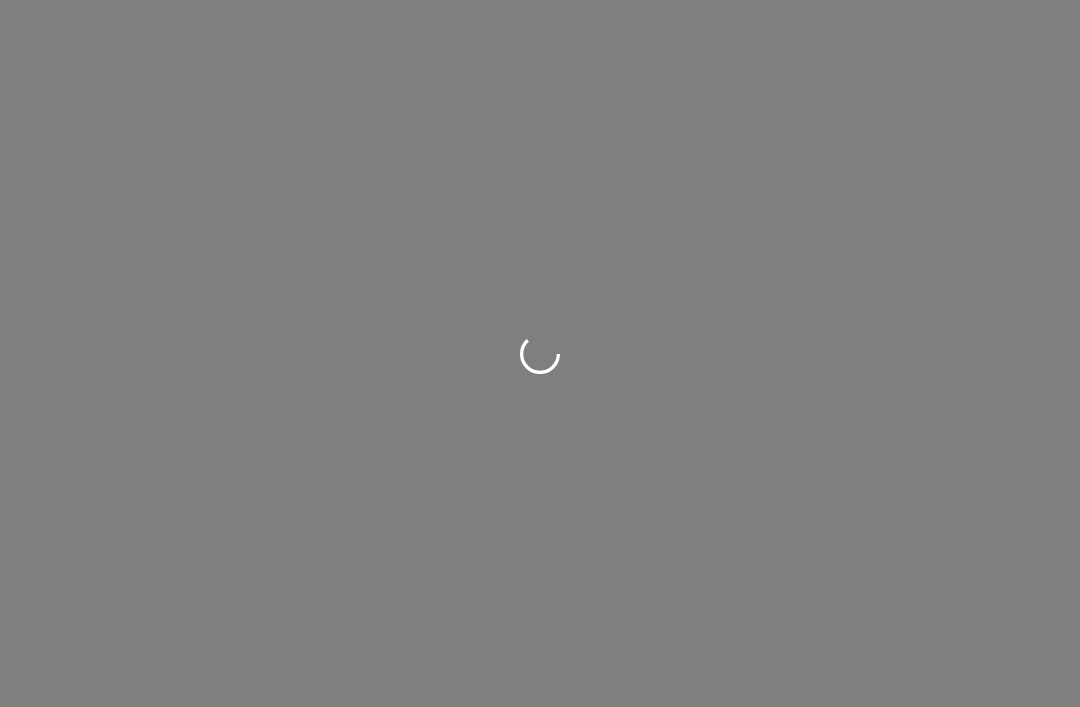 scroll, scrollTop: 0, scrollLeft: 0, axis: both 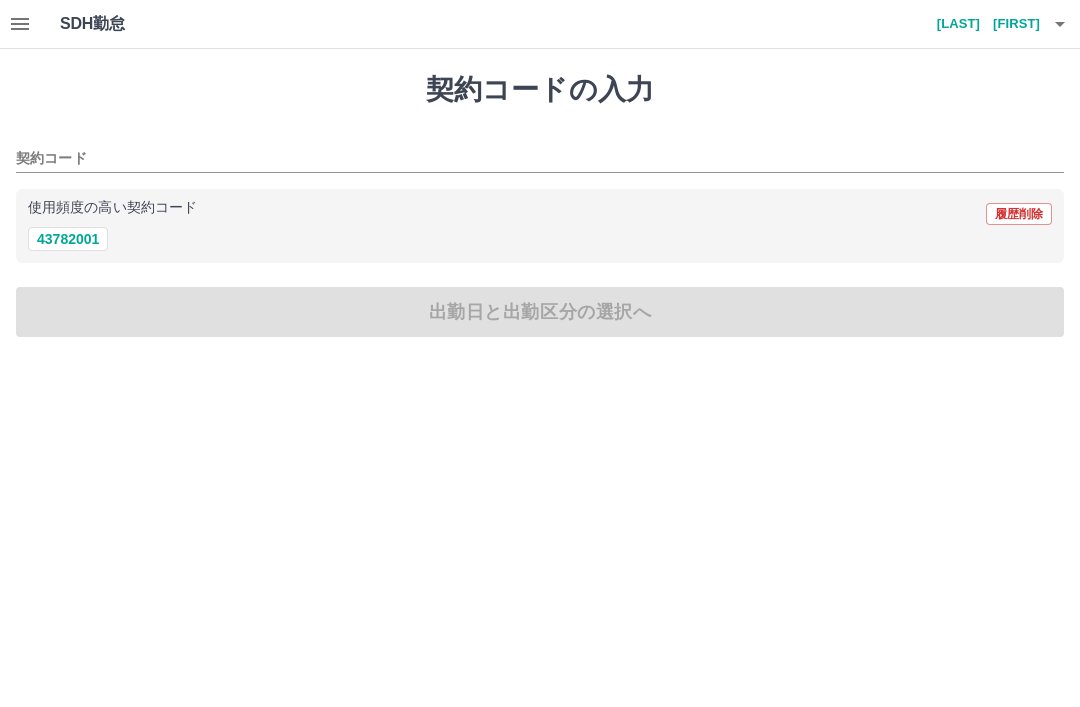 click on "43782001" at bounding box center (68, 239) 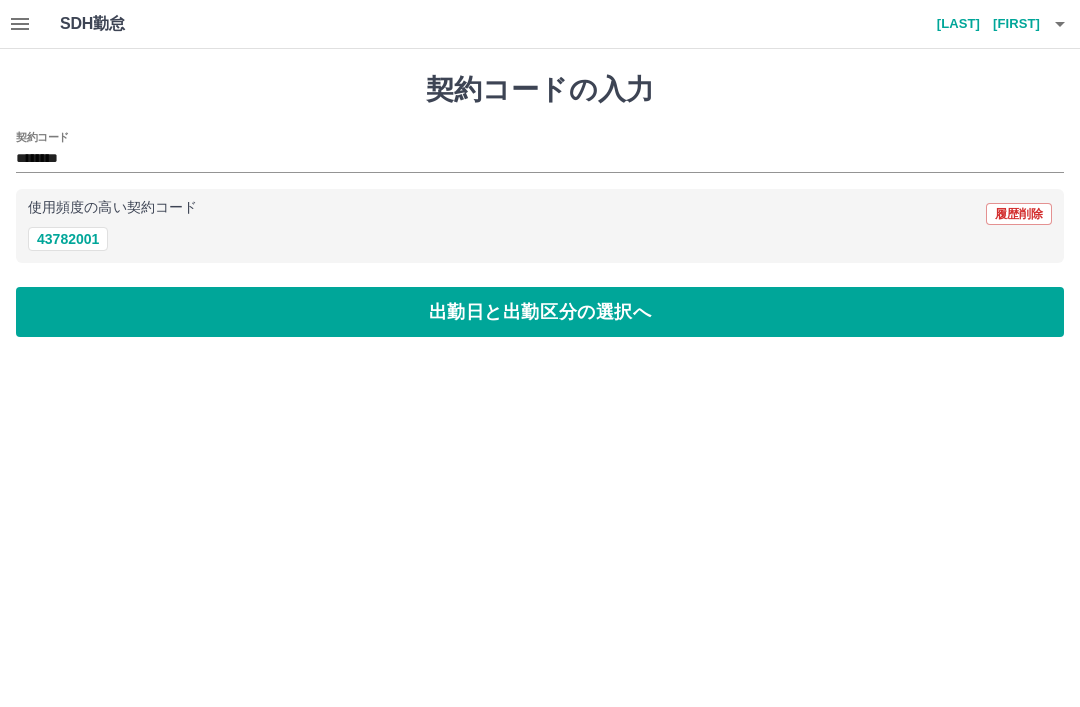 click on "出勤日と出勤区分の選択へ" at bounding box center (540, 312) 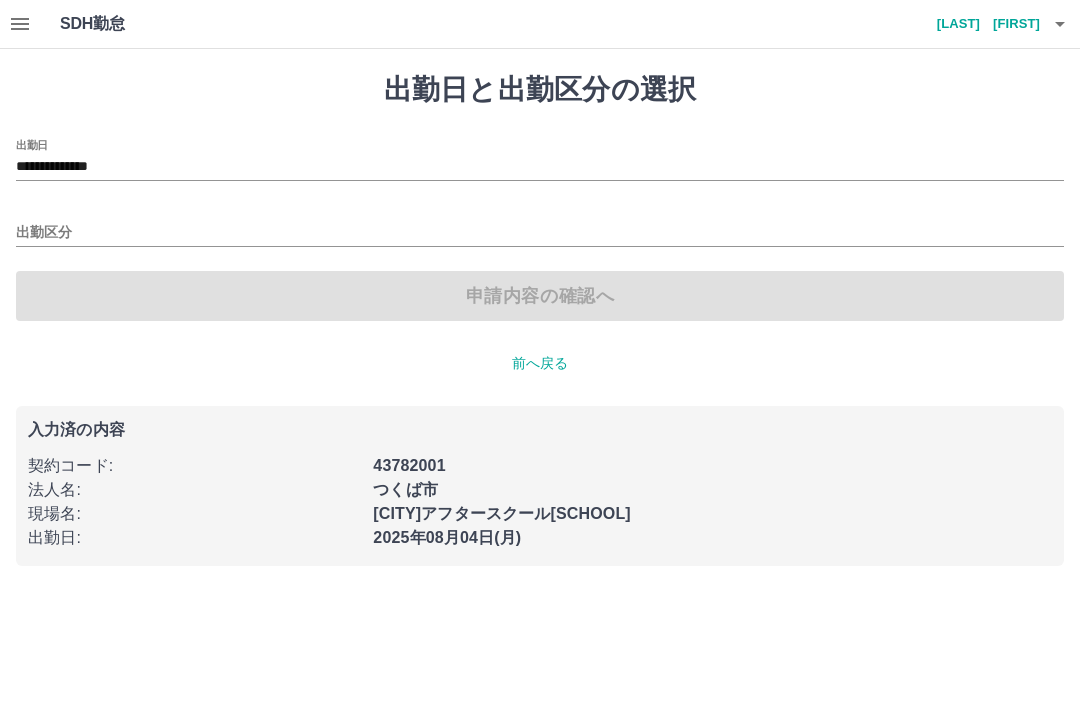 click on "出勤区分" at bounding box center [540, 233] 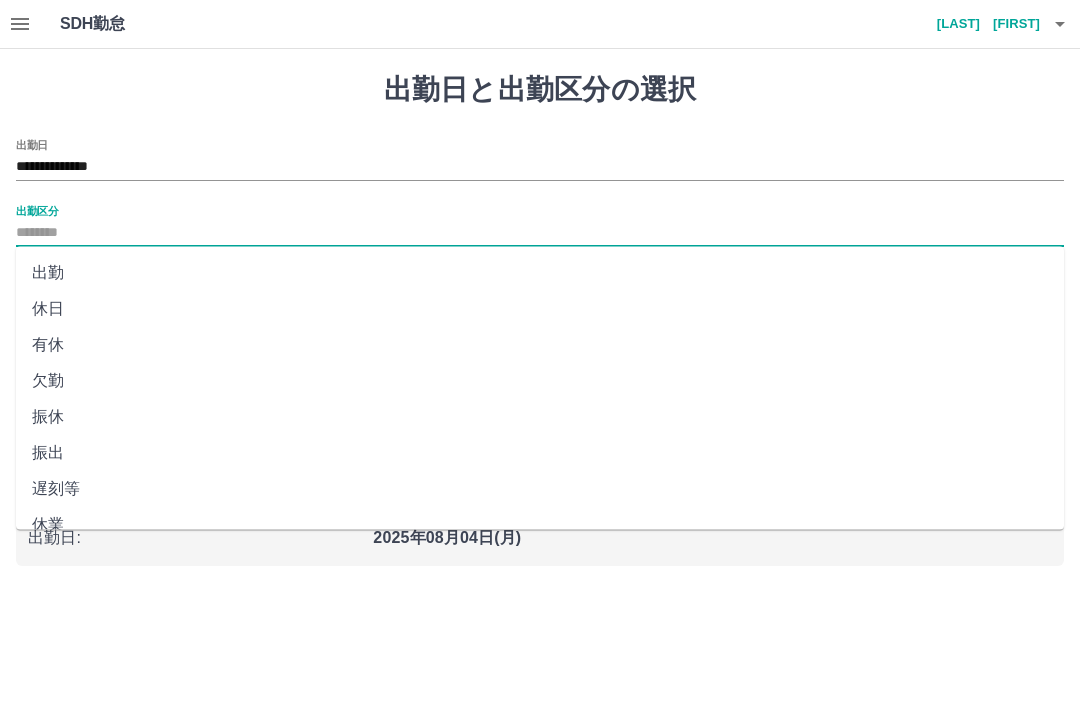 click on "出勤" at bounding box center (540, 273) 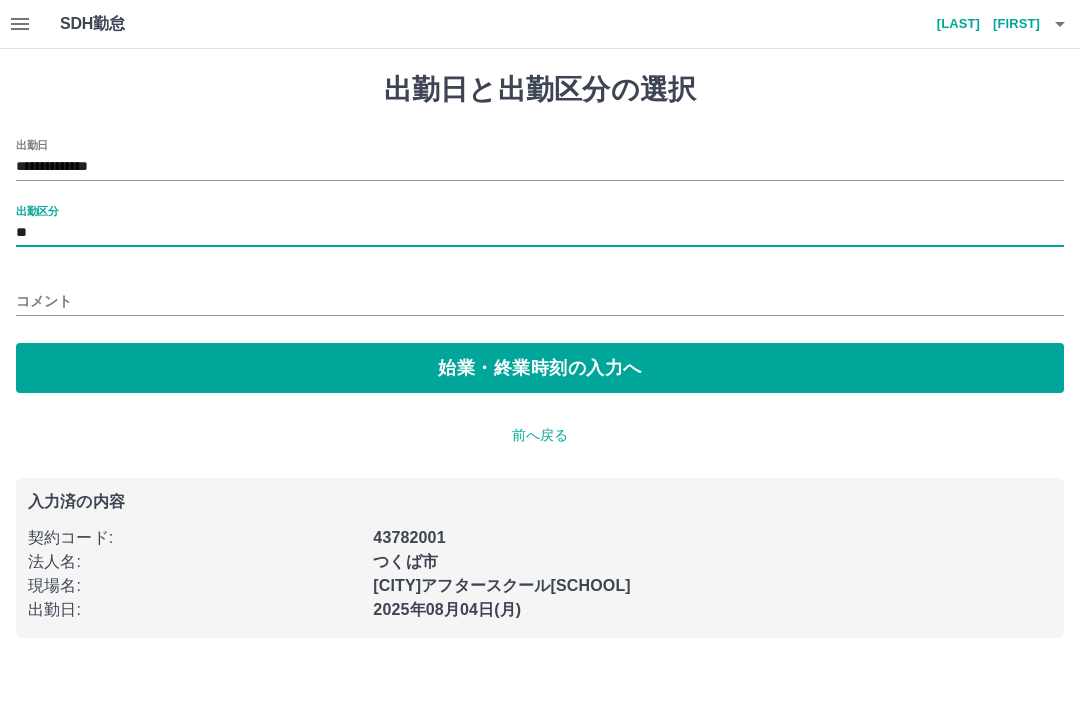 click on "始業・終業時刻の入力へ" at bounding box center [540, 368] 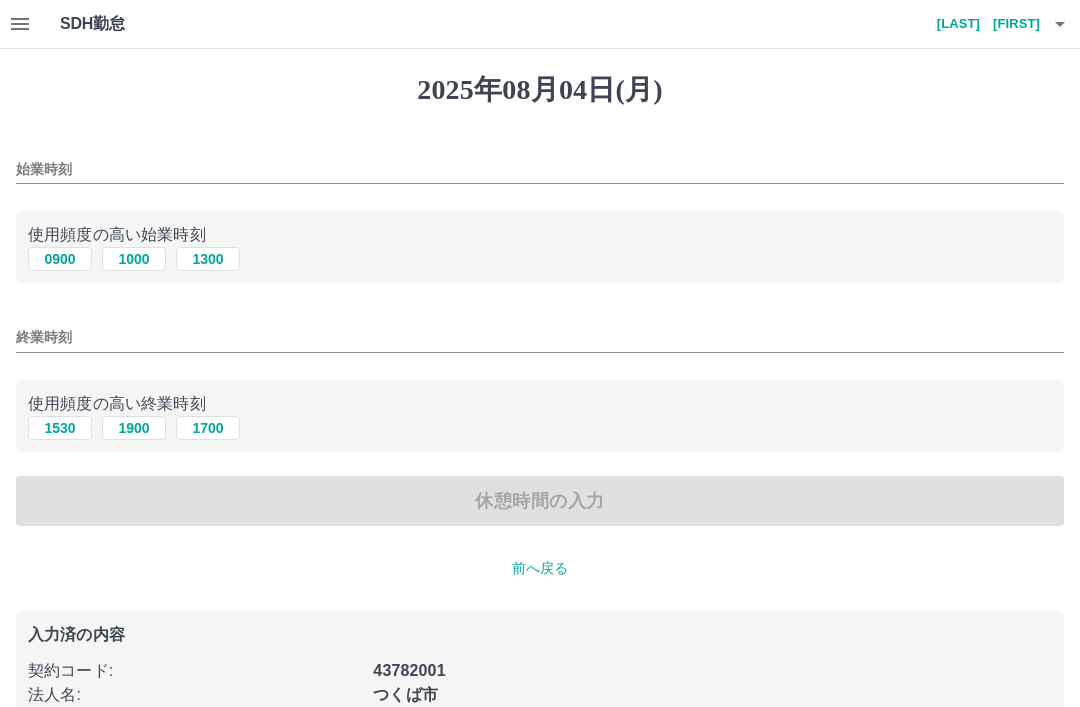 click on "始業時刻" at bounding box center [540, 169] 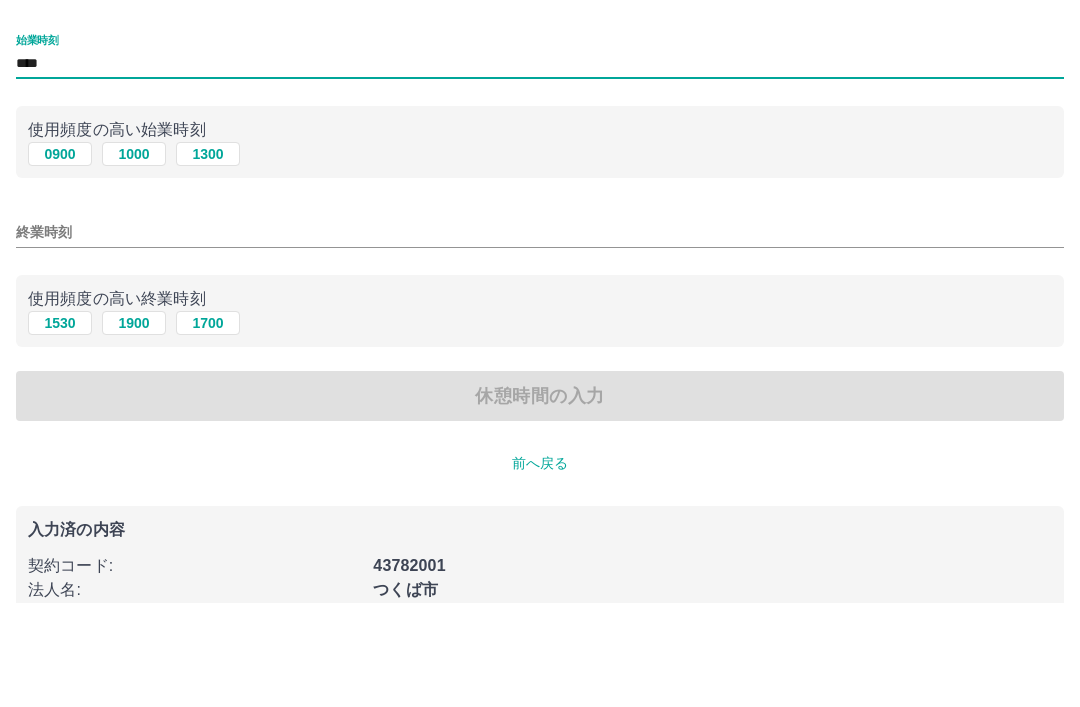 type on "****" 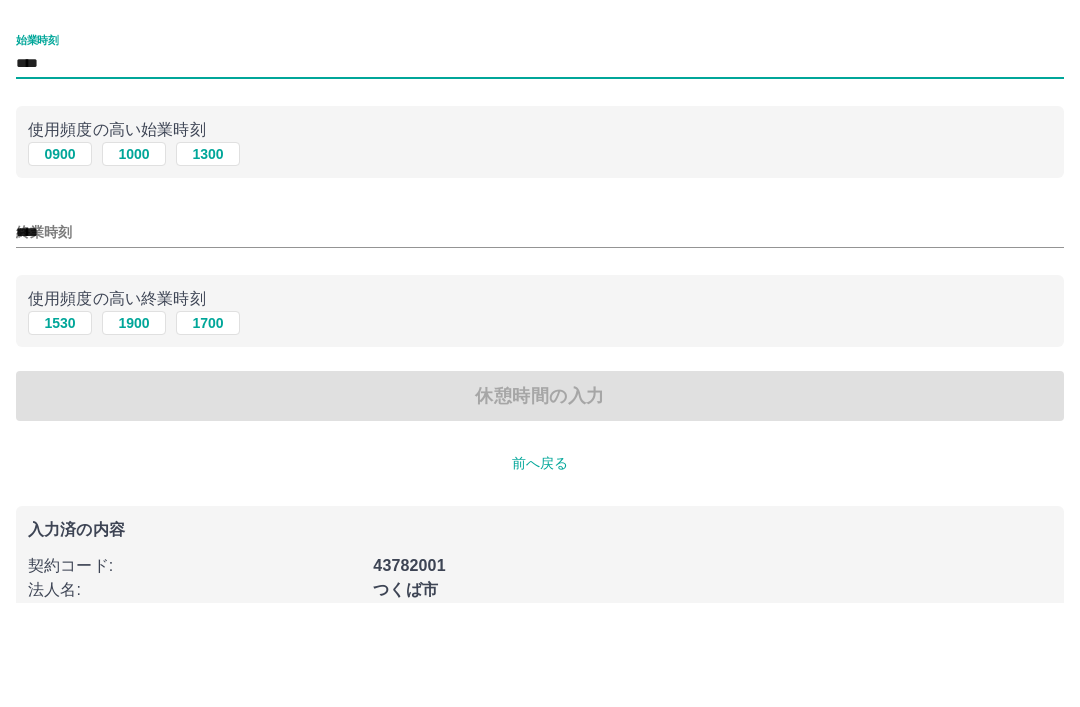 scroll, scrollTop: 50, scrollLeft: 0, axis: vertical 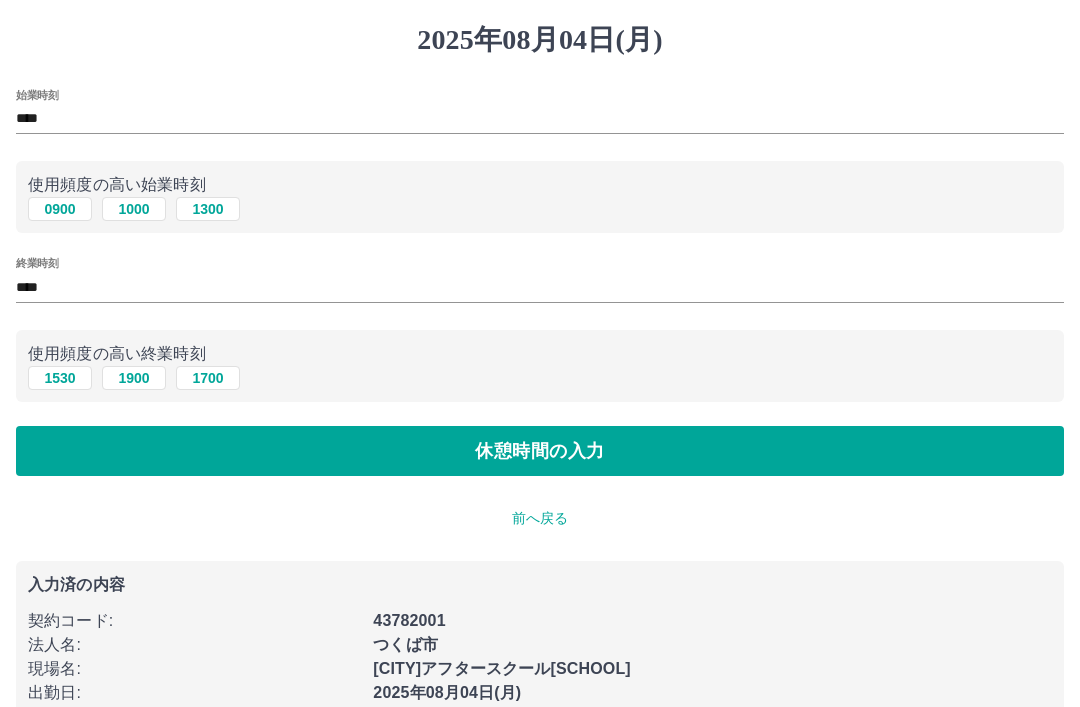 click on "休憩時間の入力" at bounding box center (540, 451) 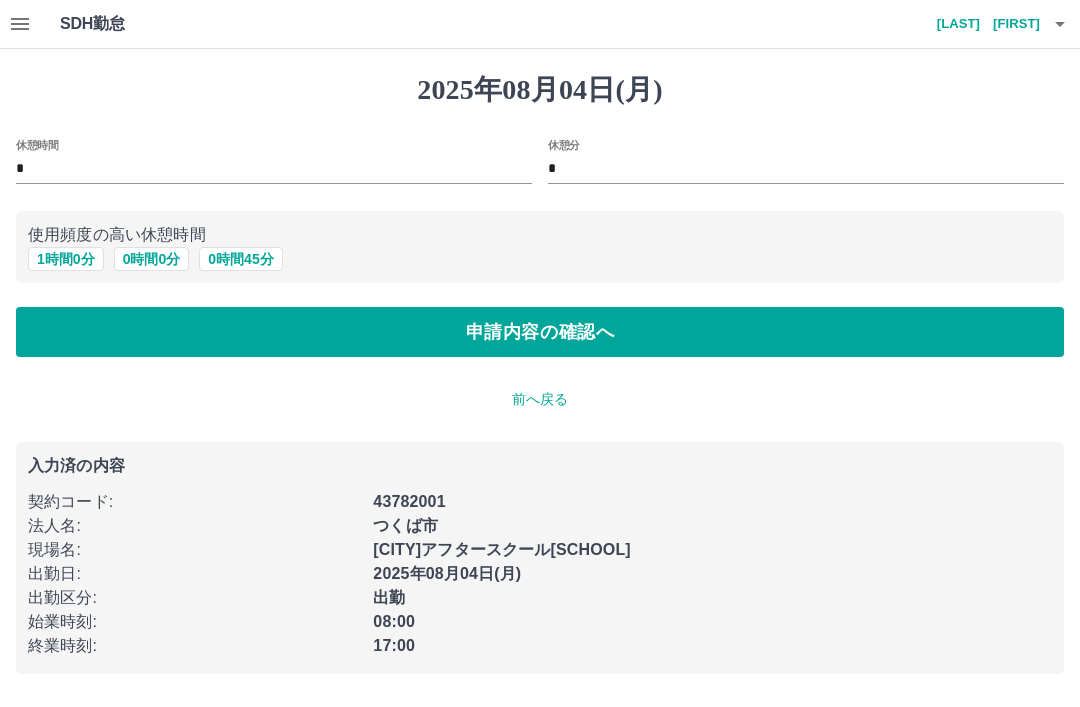 scroll, scrollTop: 0, scrollLeft: 0, axis: both 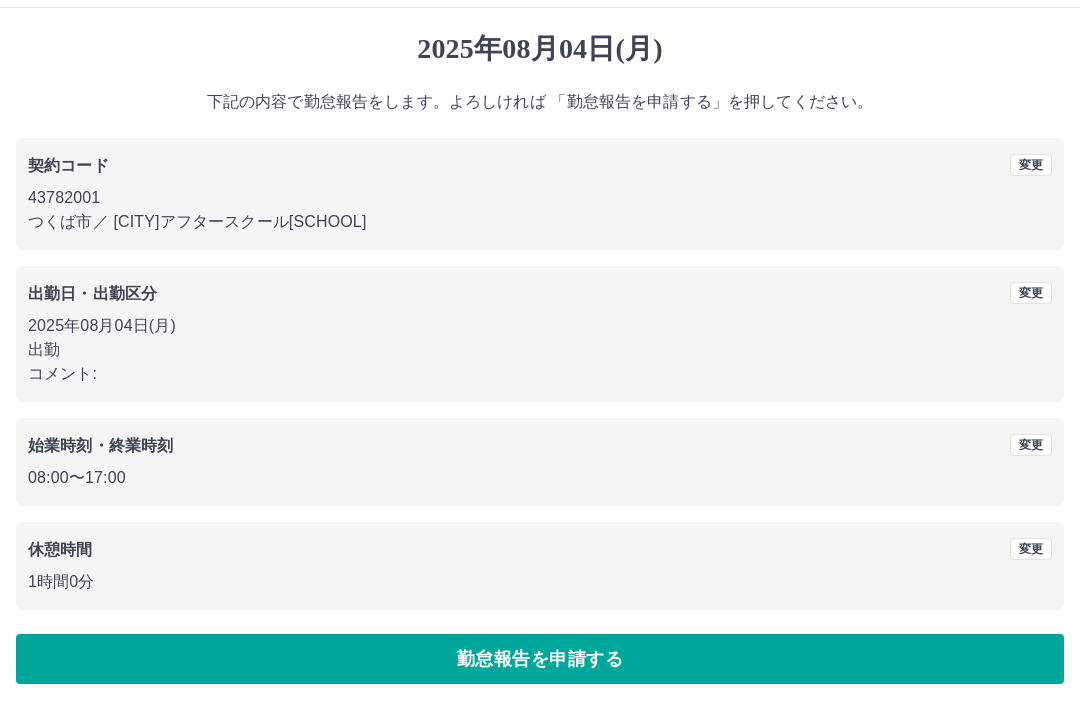 click on "勤怠報告を申請する" at bounding box center (540, 659) 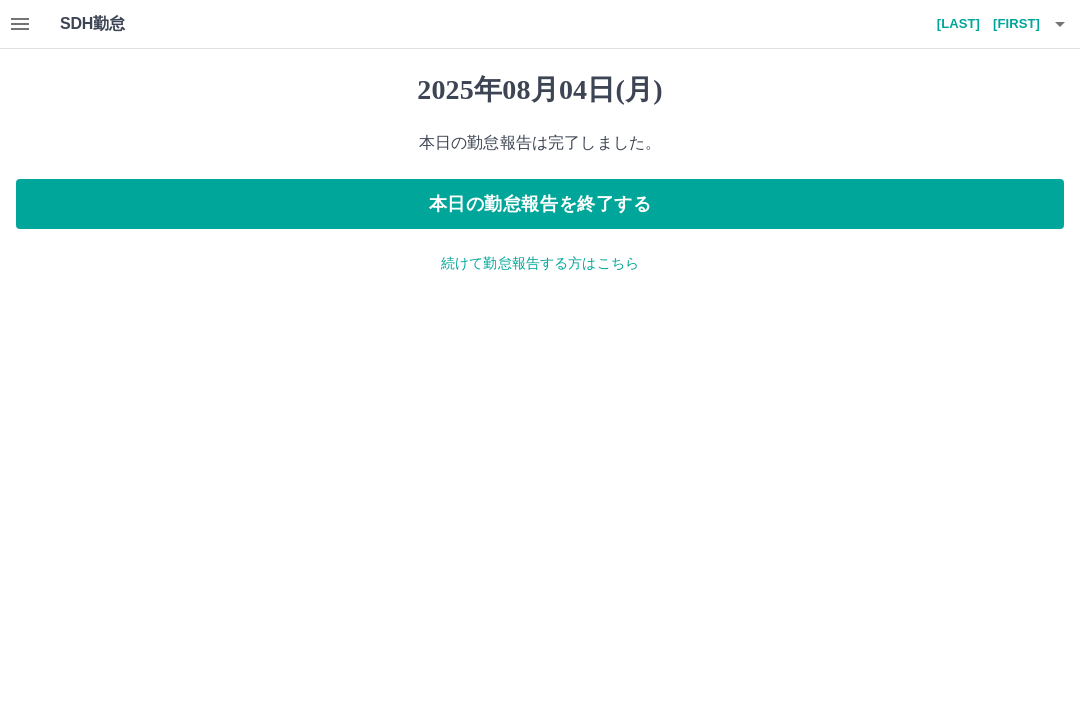 scroll, scrollTop: 0, scrollLeft: 0, axis: both 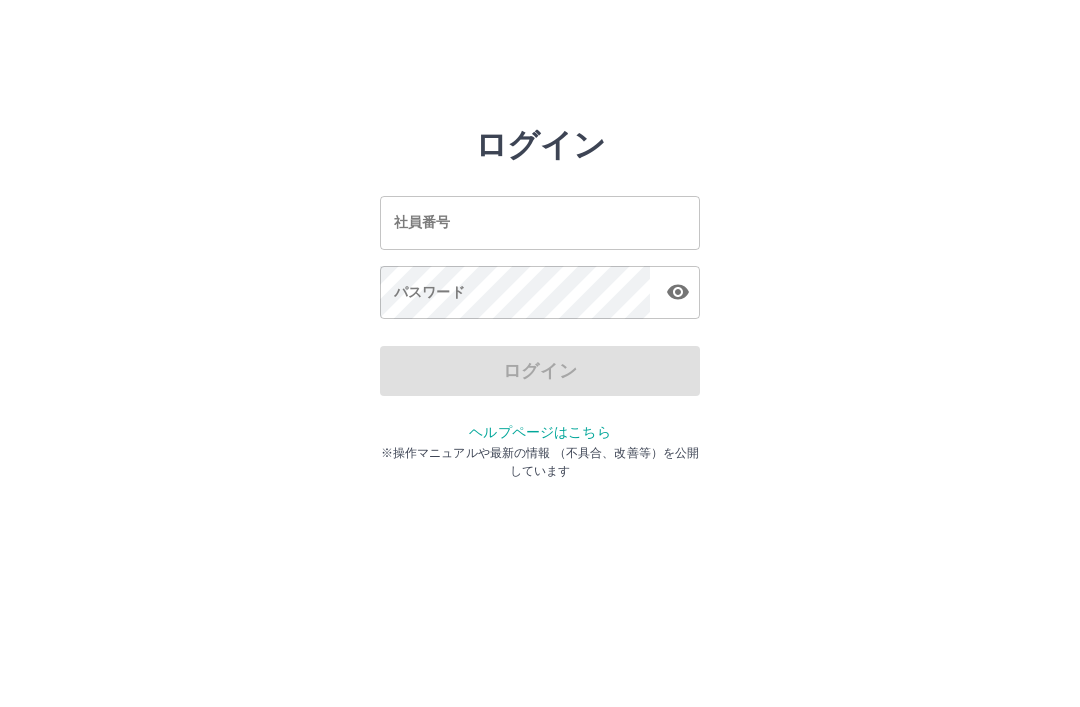click on "社員番号" at bounding box center [540, 222] 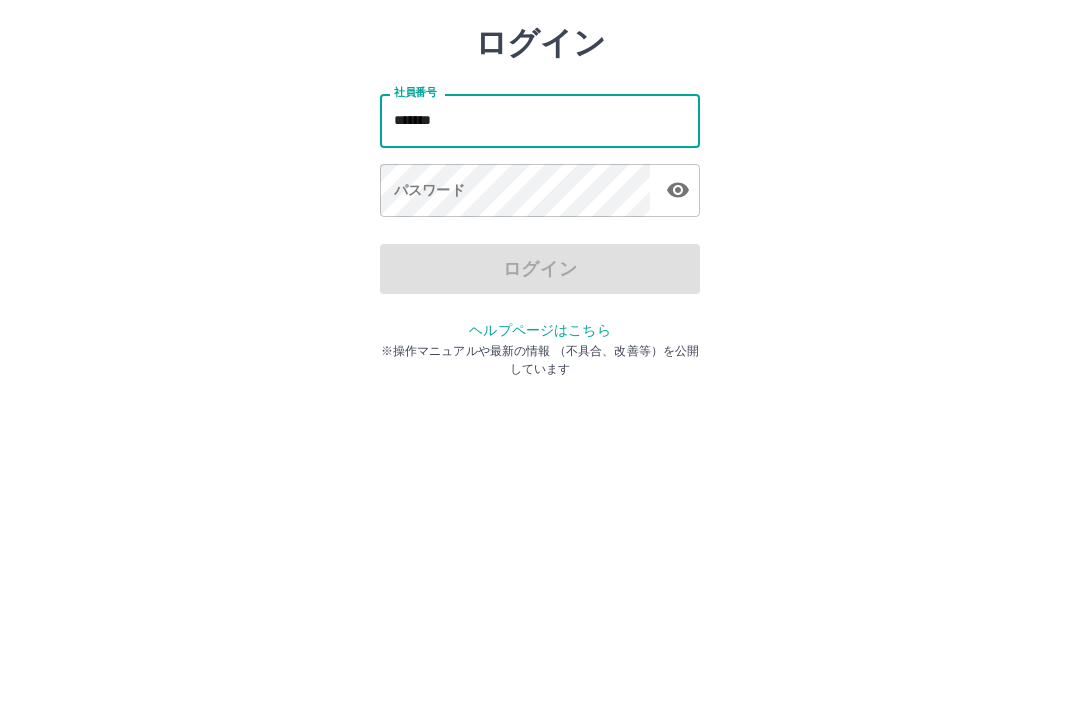 type on "*******" 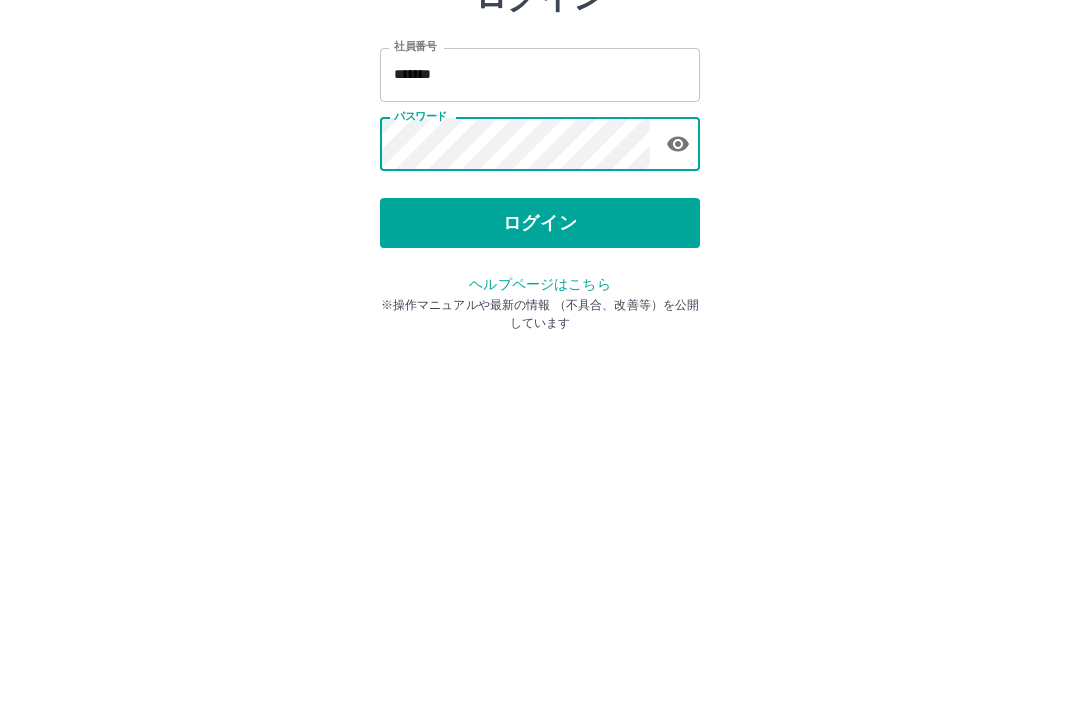 click on "ログイン" at bounding box center [540, 371] 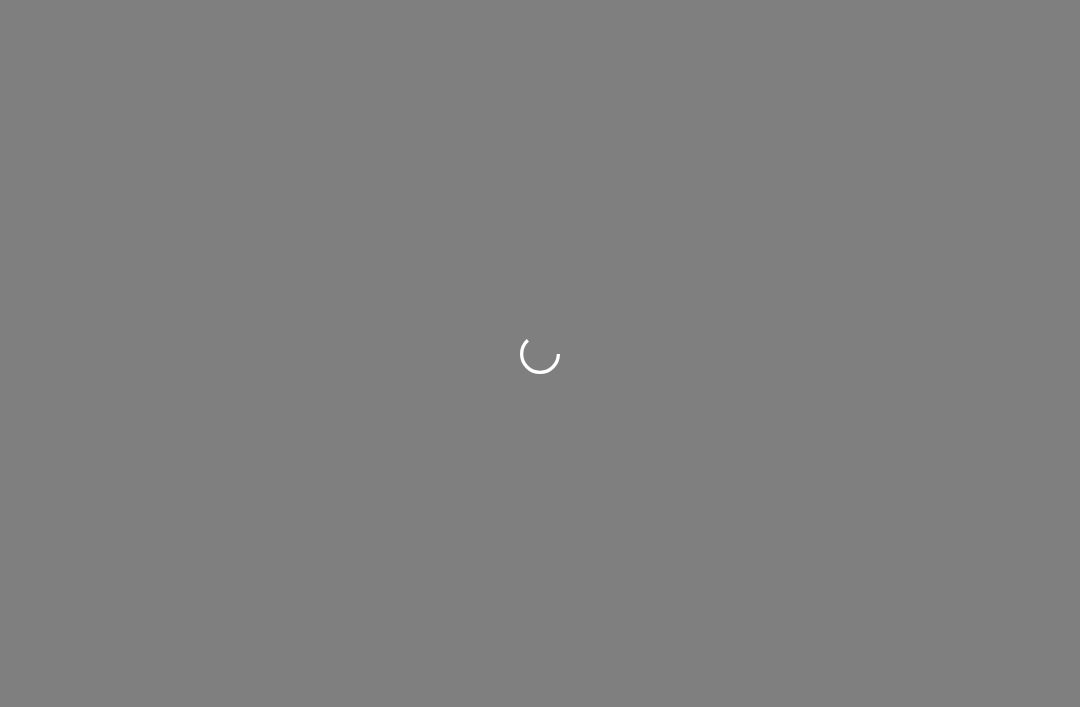 scroll, scrollTop: 0, scrollLeft: 0, axis: both 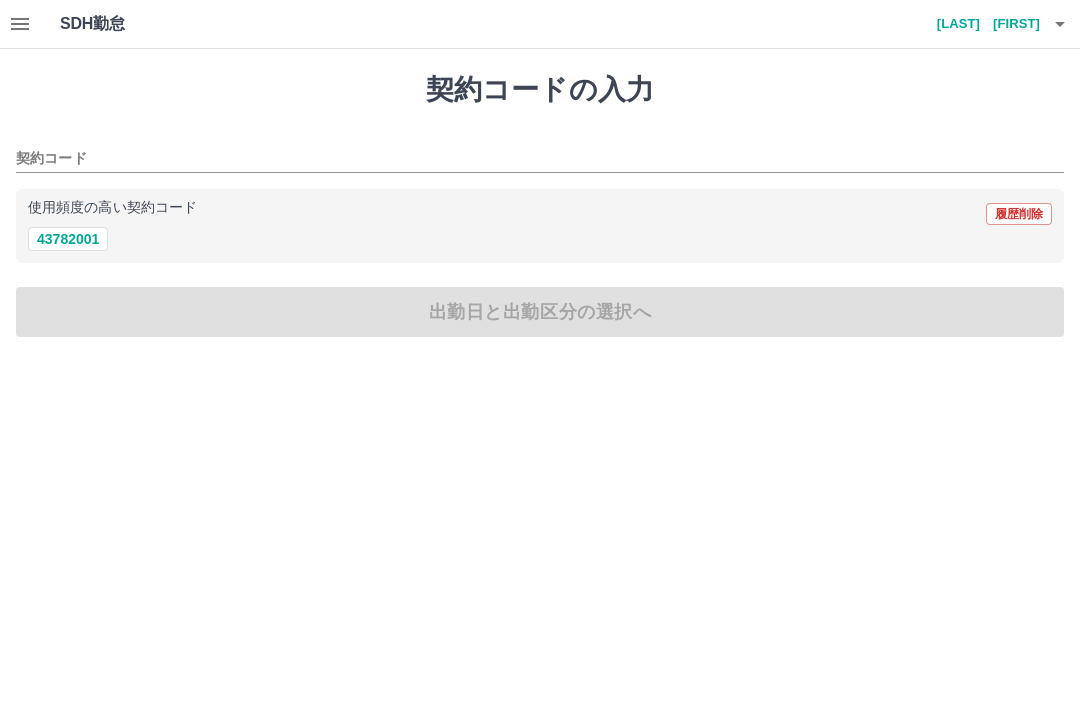 click on "43782001" at bounding box center (68, 239) 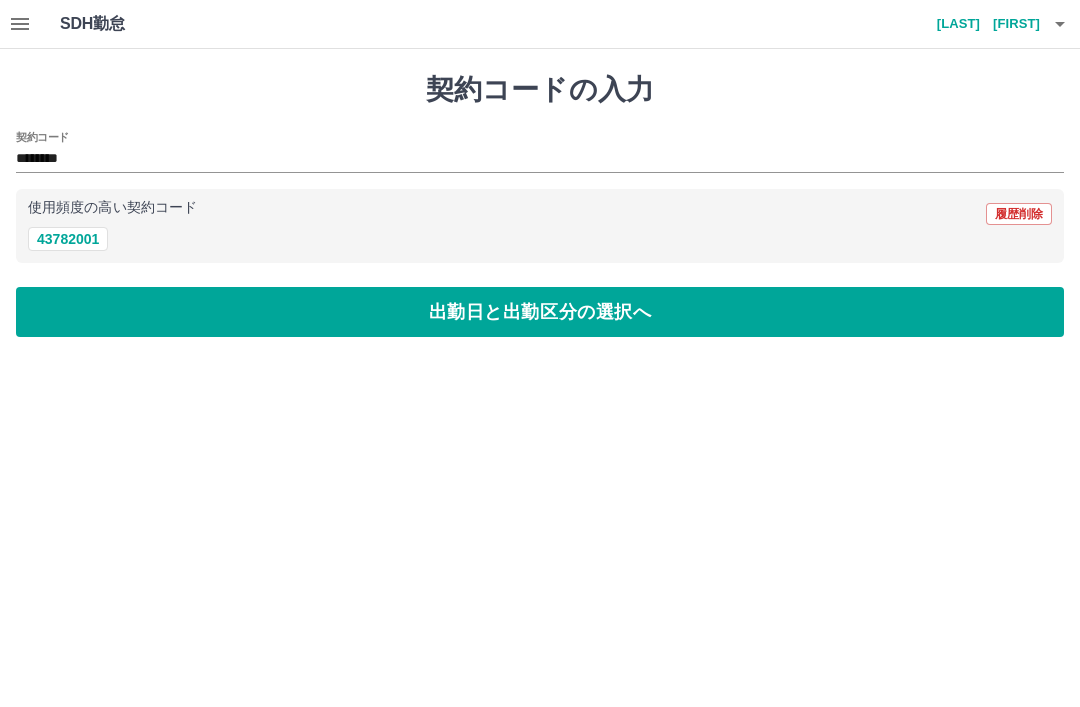 click on "出勤日と出勤区分の選択へ" at bounding box center [540, 312] 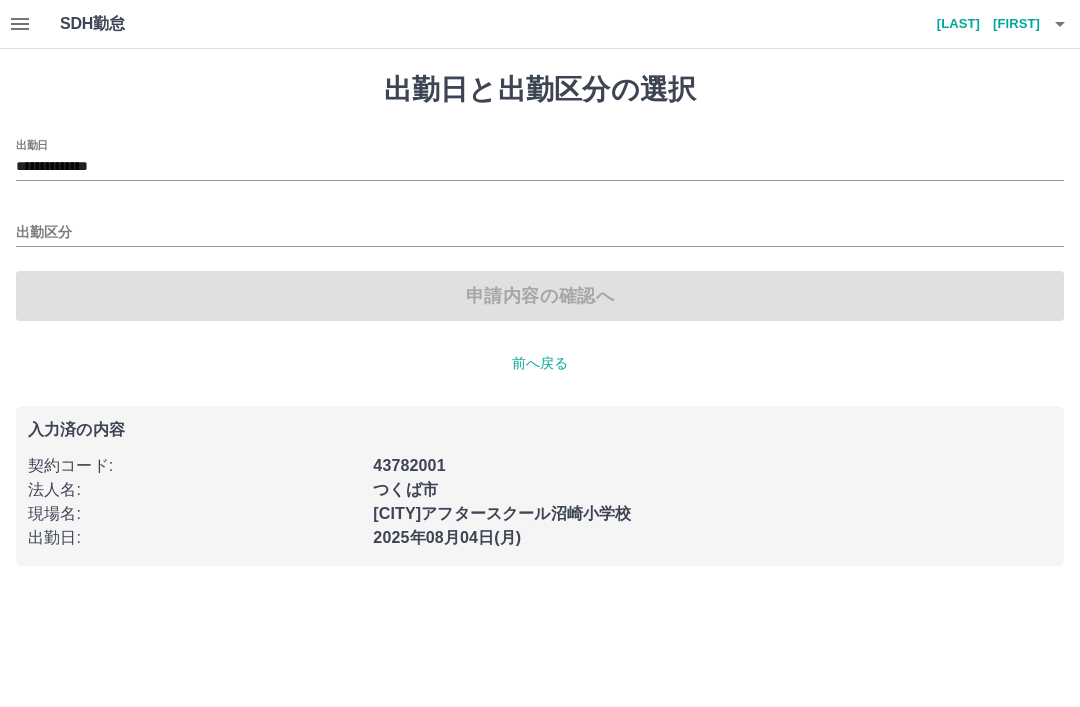 click on "出勤区分" at bounding box center (540, 226) 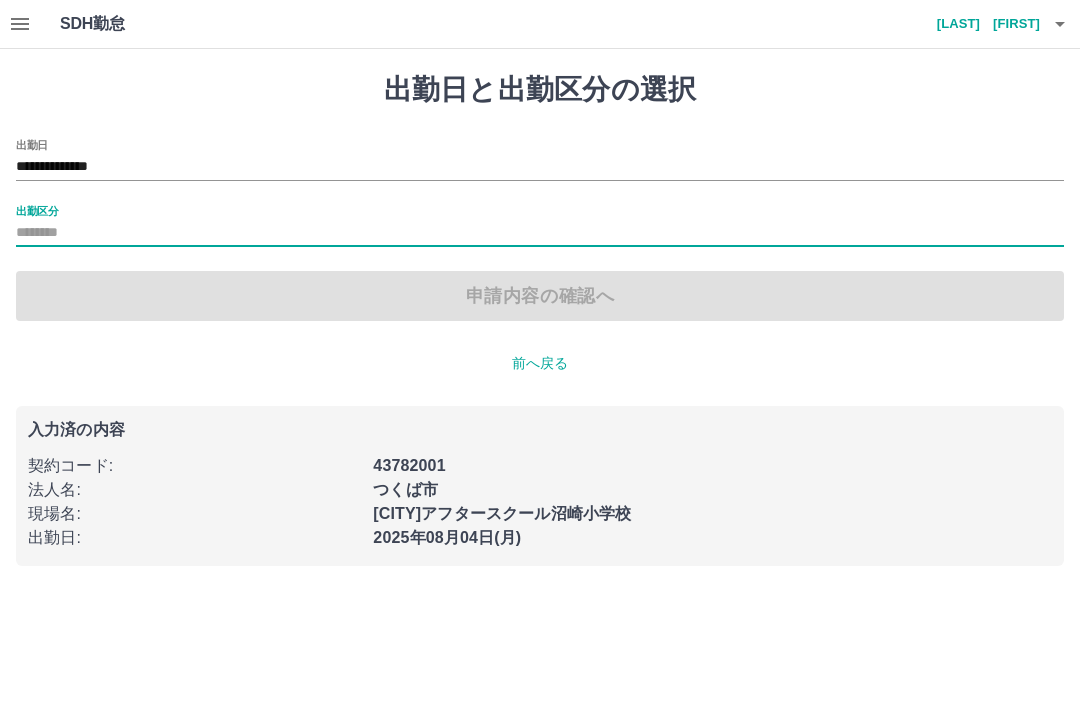 click on "出勤区分" at bounding box center (540, 233) 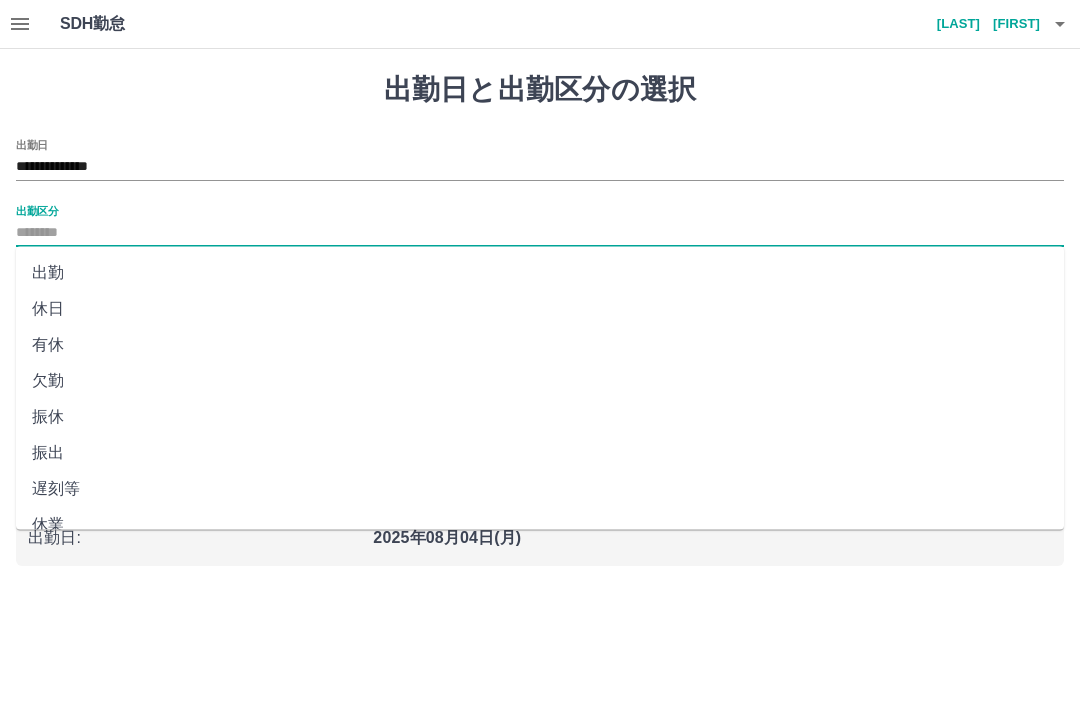 click on "出勤" at bounding box center [540, 273] 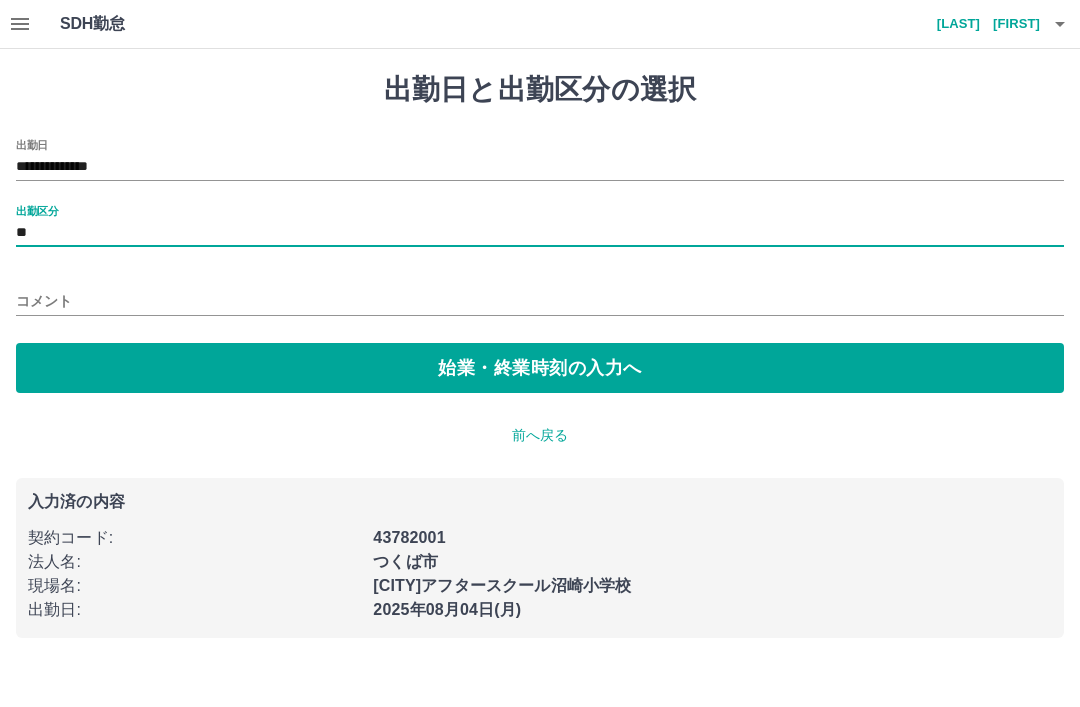 type on "**" 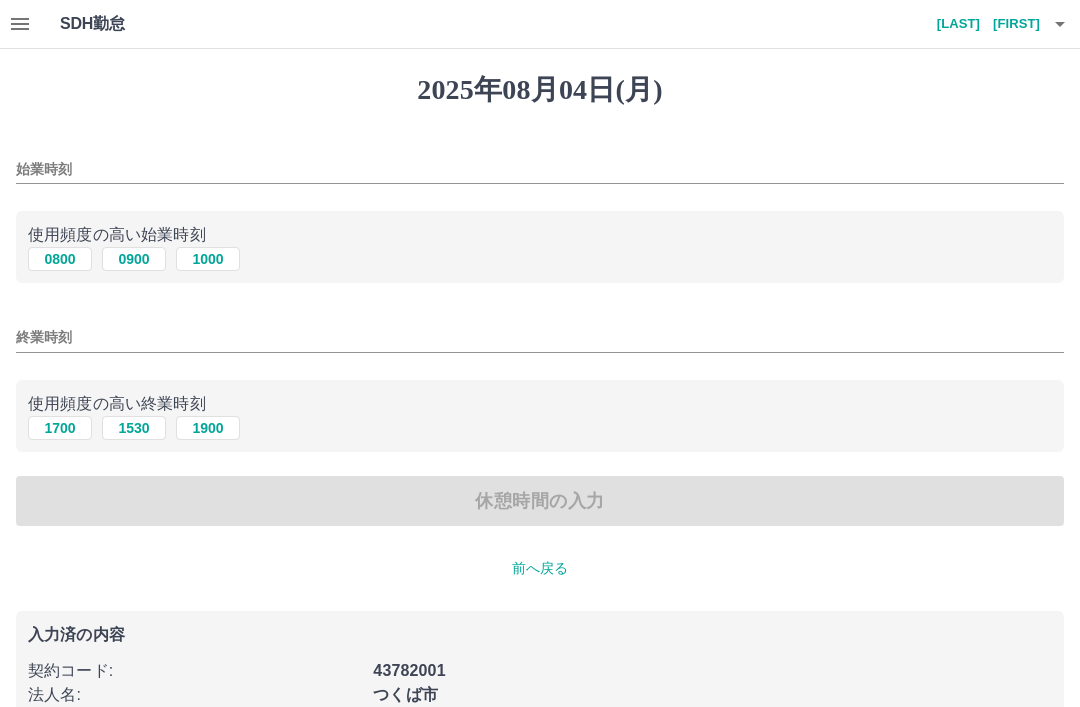 click on "始業時刻" at bounding box center (540, 169) 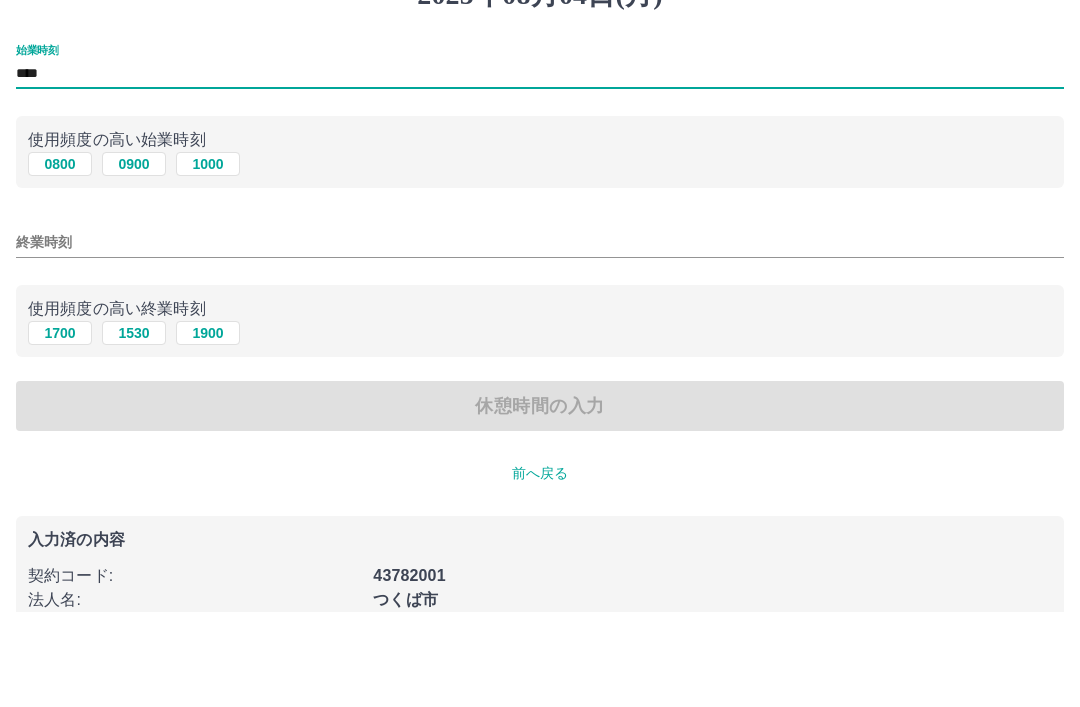 type on "****" 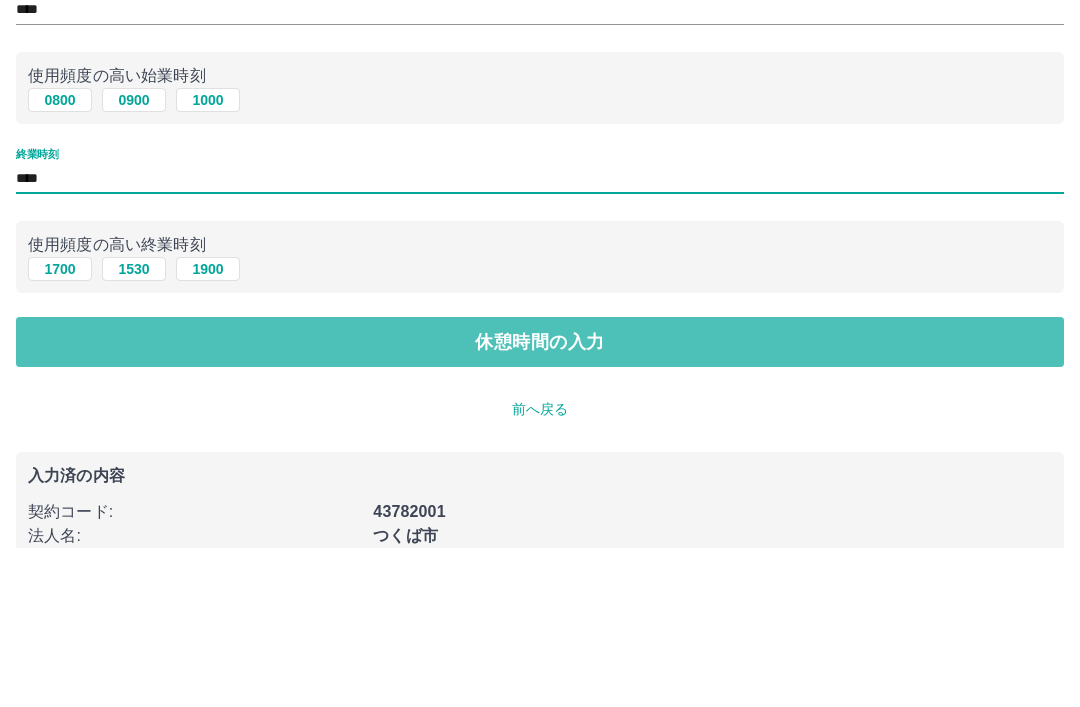 type on "****" 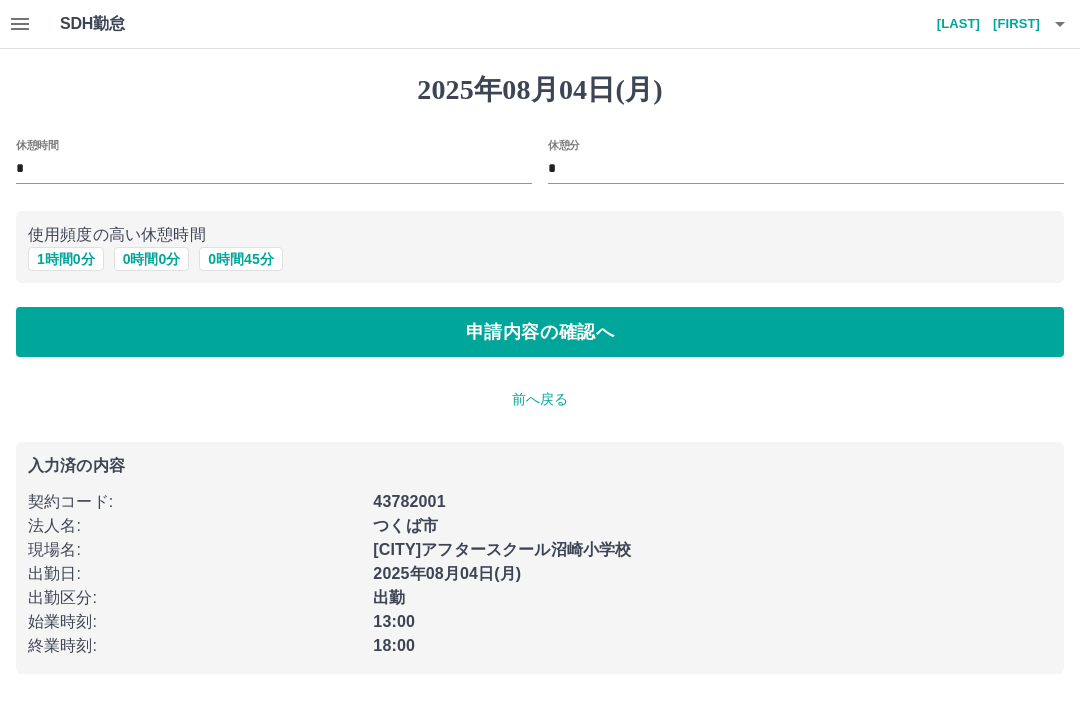 scroll, scrollTop: 0, scrollLeft: 0, axis: both 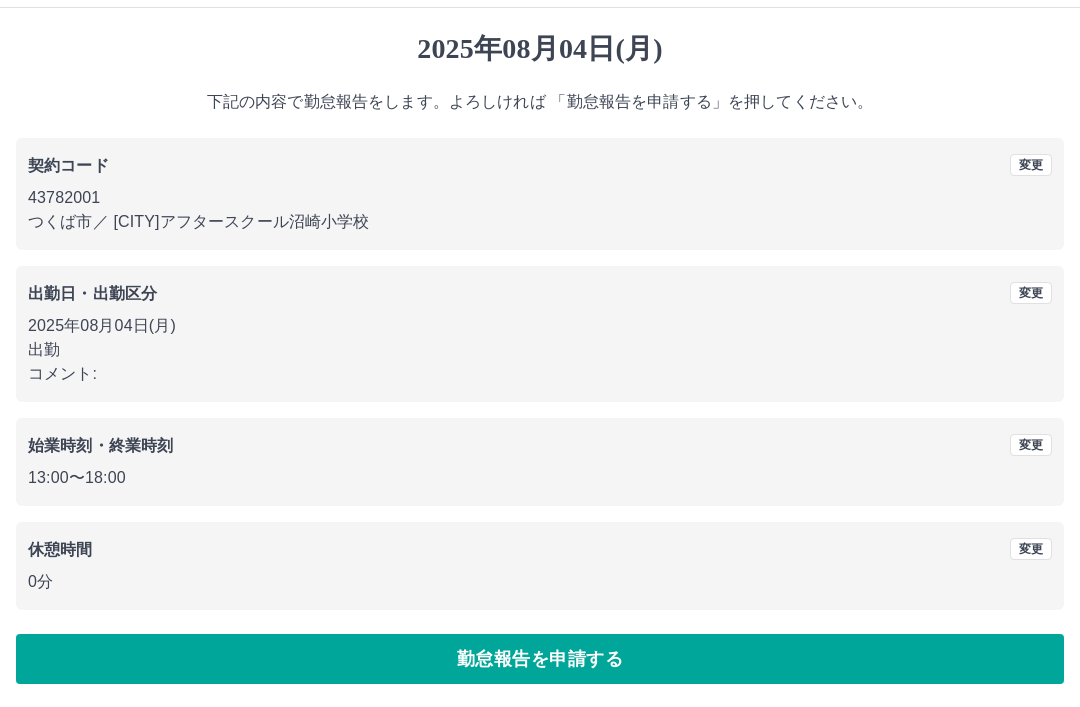 click on "勤怠報告を申請する" at bounding box center (540, 659) 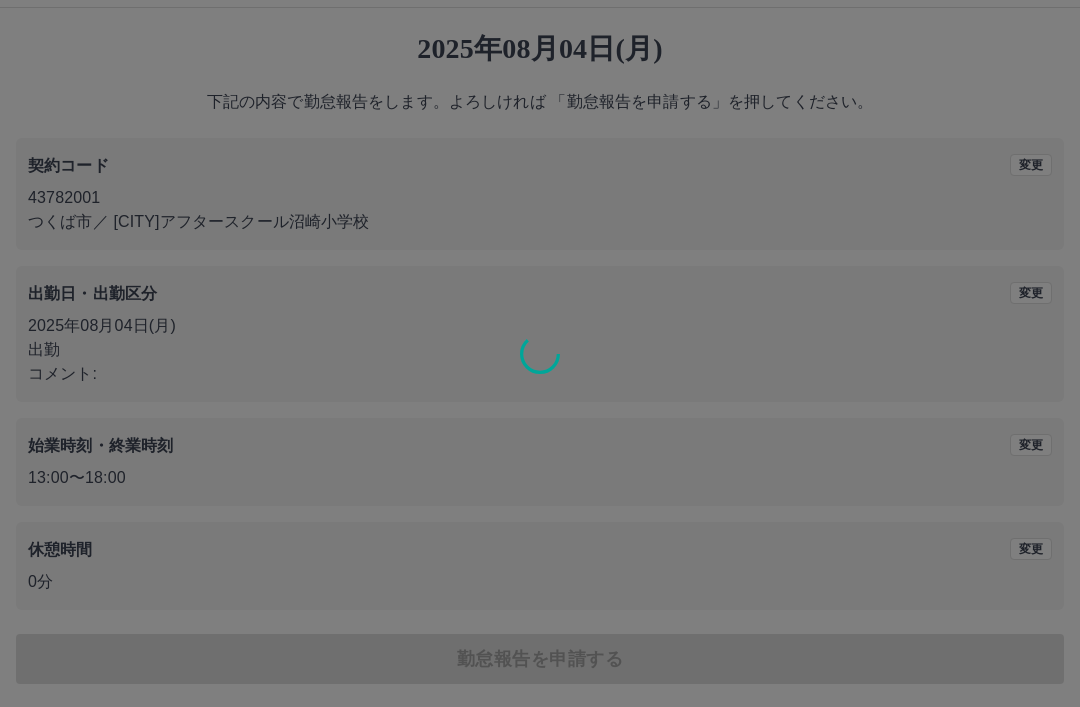 scroll, scrollTop: 0, scrollLeft: 0, axis: both 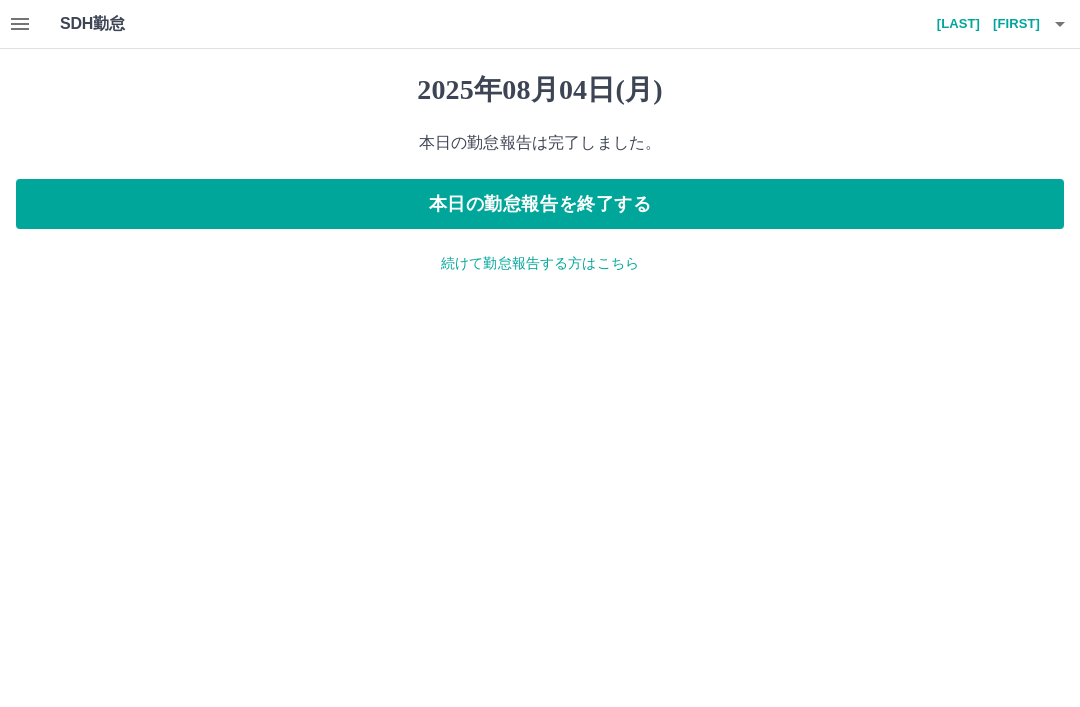 click on "本日の勤怠報告を終了する" at bounding box center [540, 204] 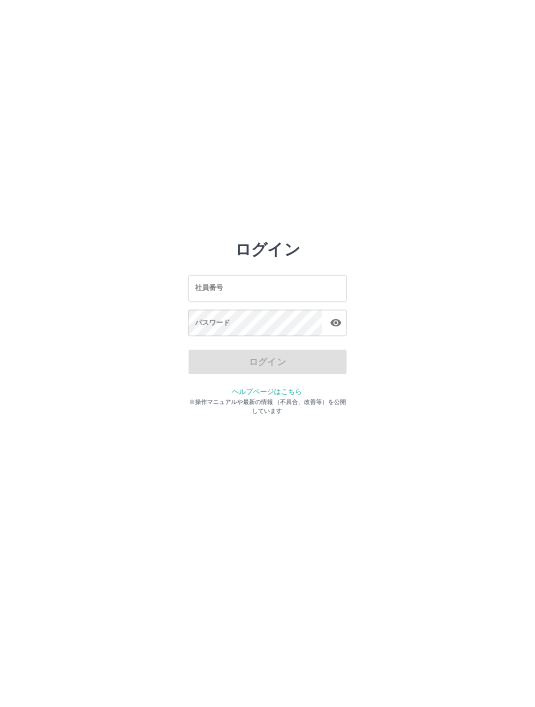 scroll, scrollTop: 0, scrollLeft: 0, axis: both 